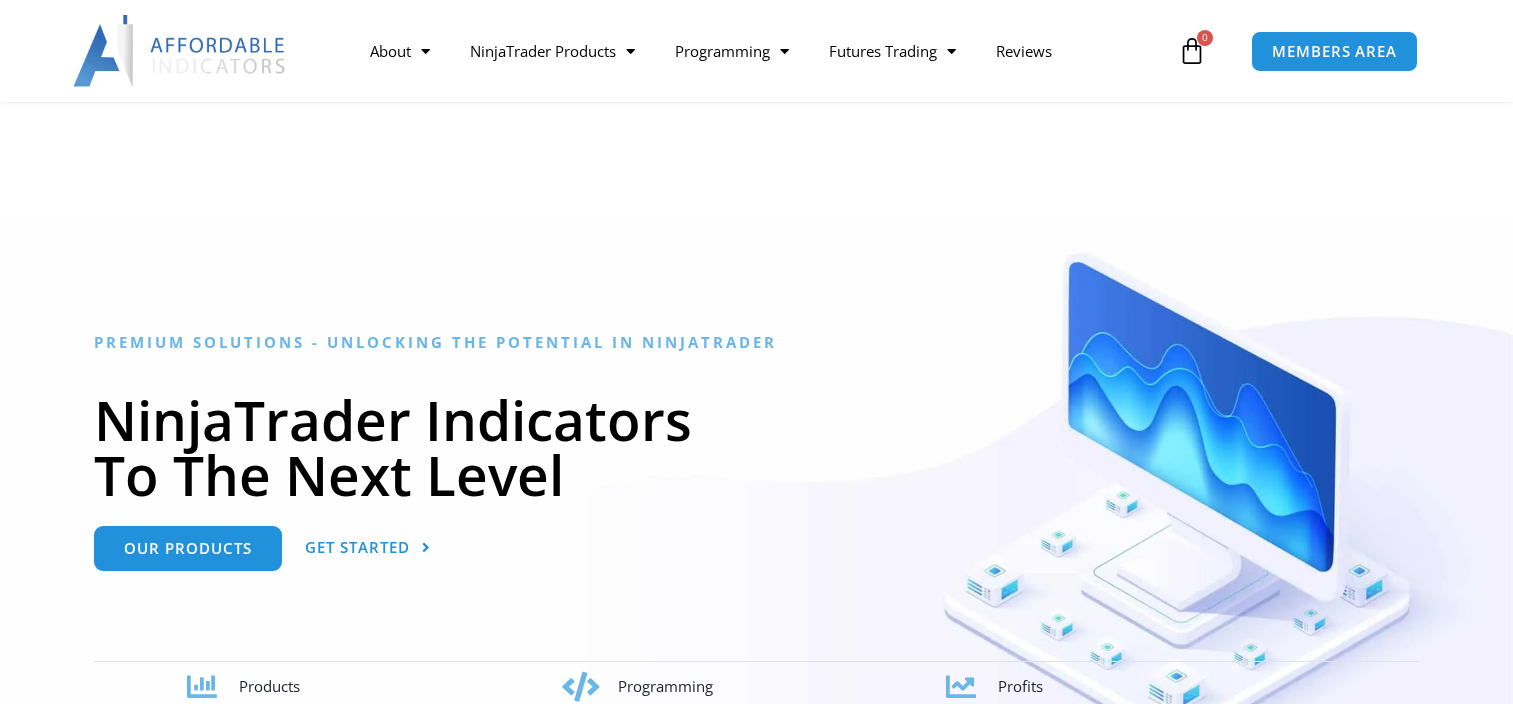 scroll, scrollTop: 1332, scrollLeft: 0, axis: vertical 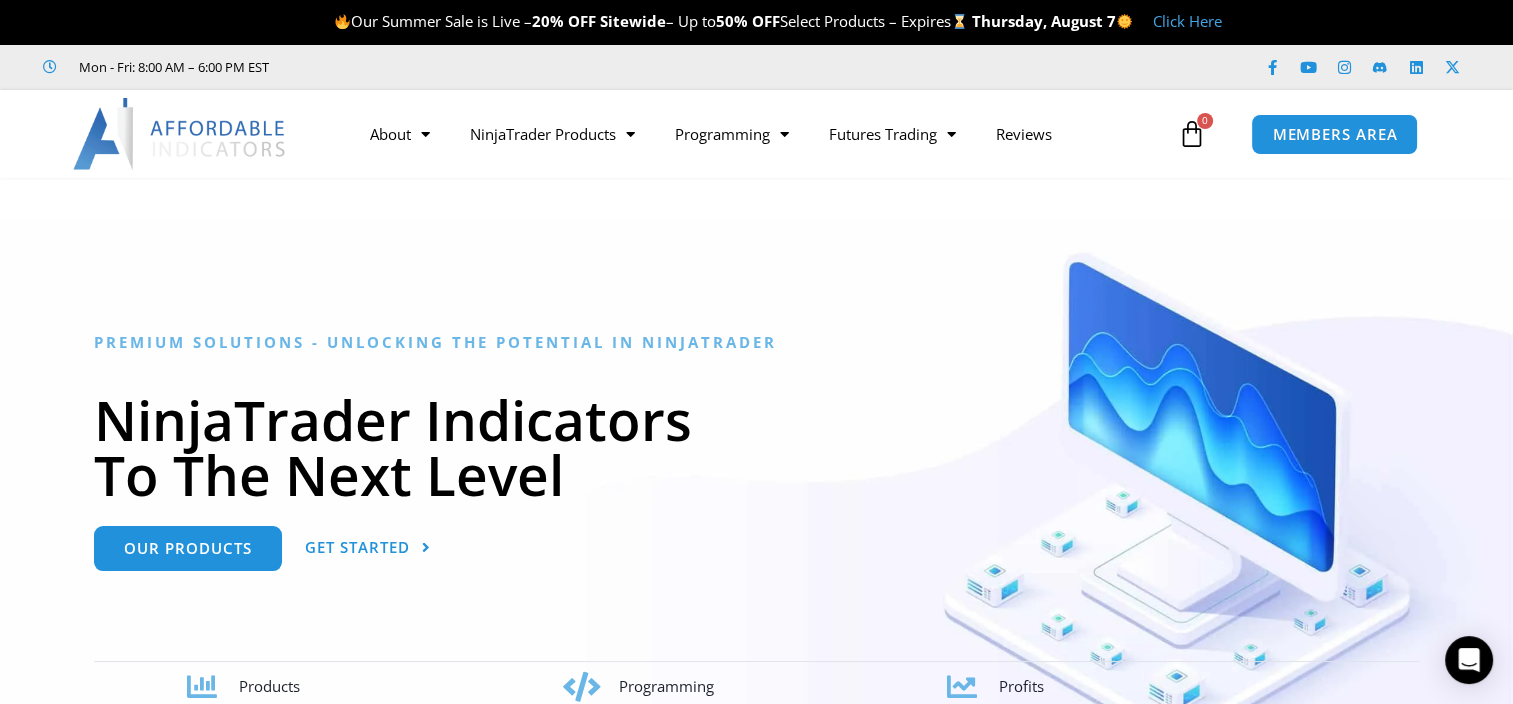 click at bounding box center (756, 495) 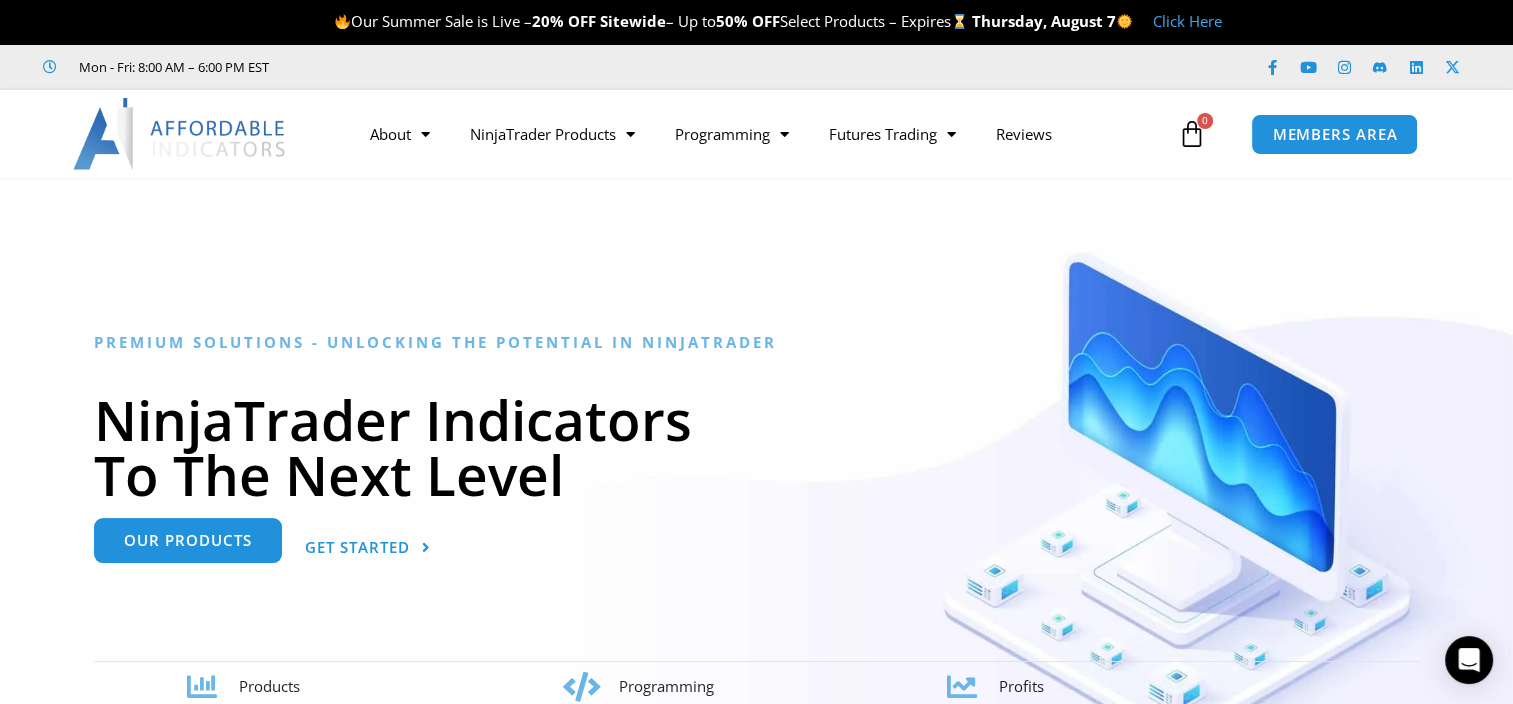 click on "Our Products" at bounding box center [188, 540] 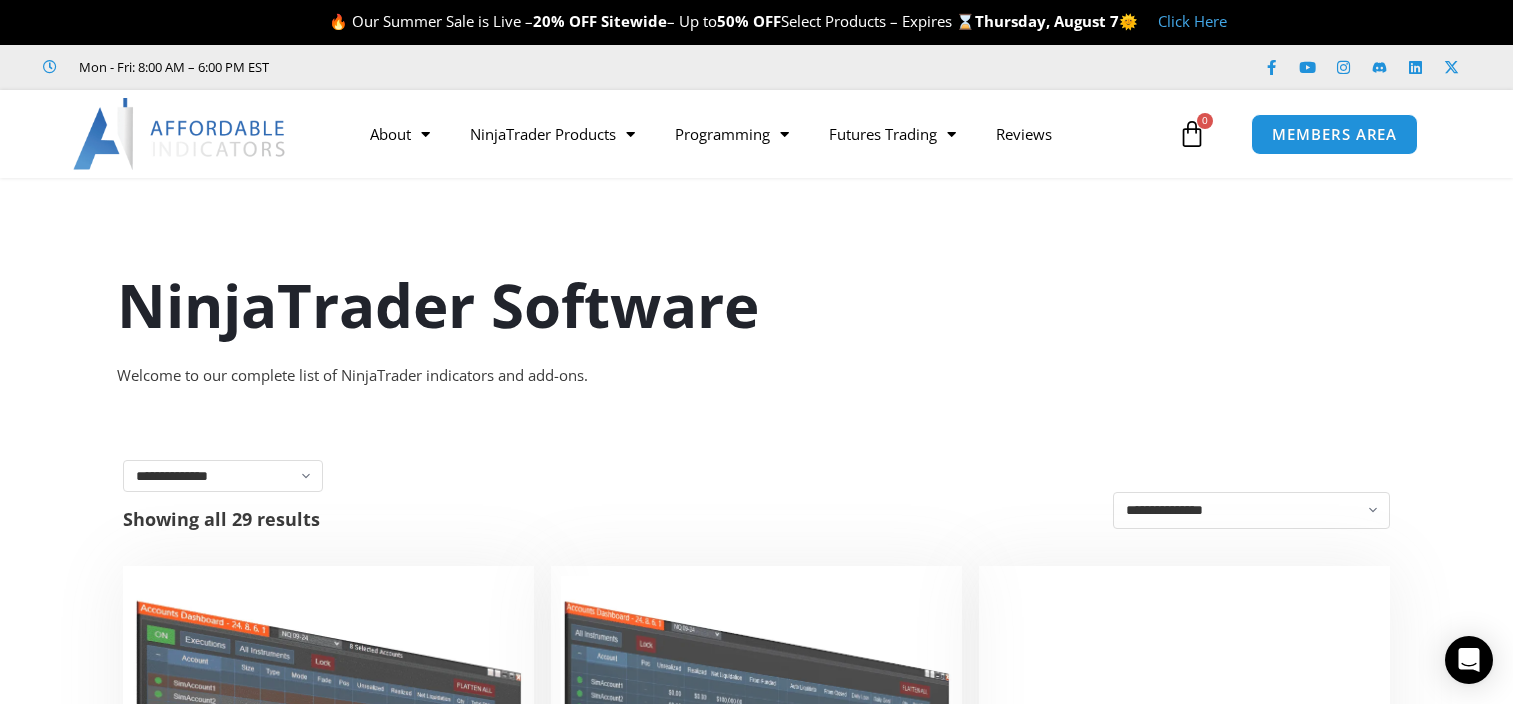scroll, scrollTop: 0, scrollLeft: 0, axis: both 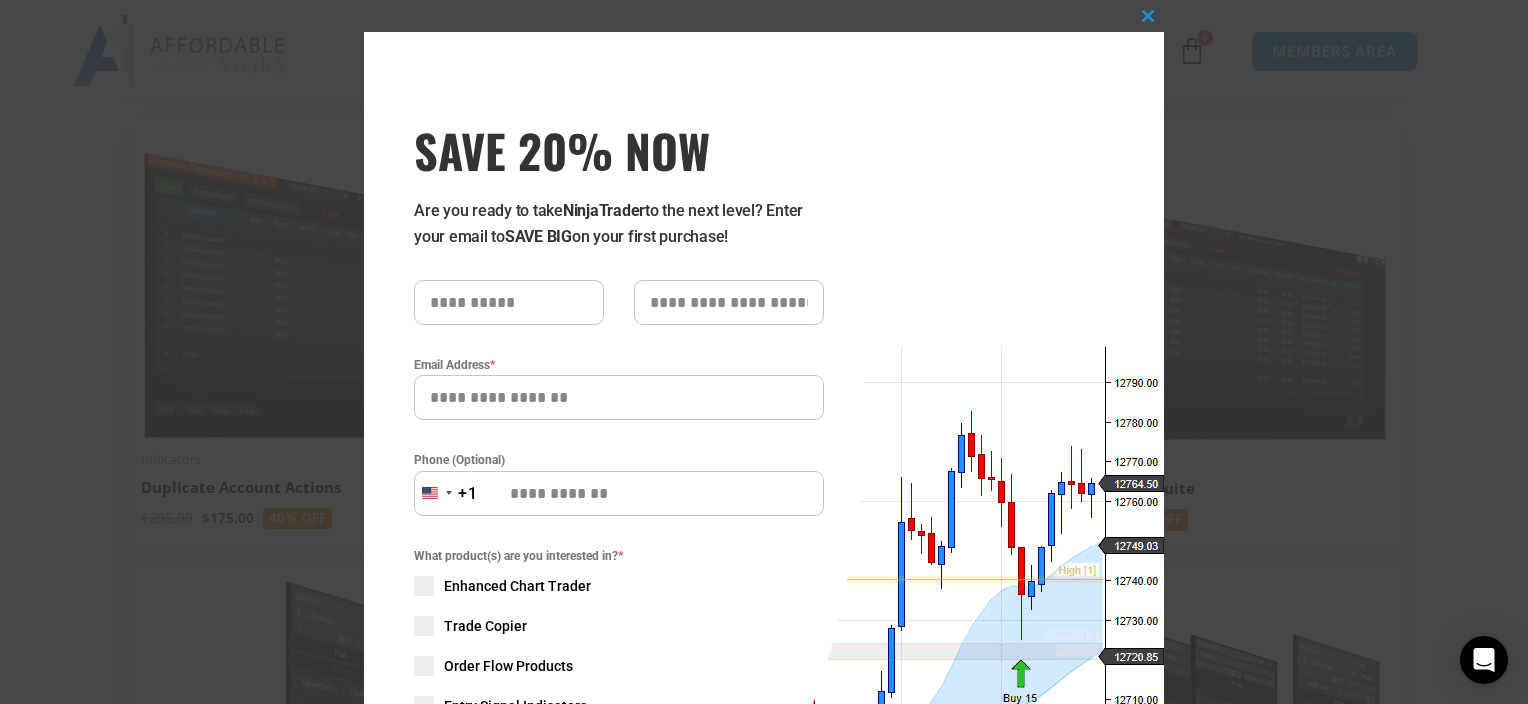 click on "SAVE 20% NOW" at bounding box center (619, 150) 